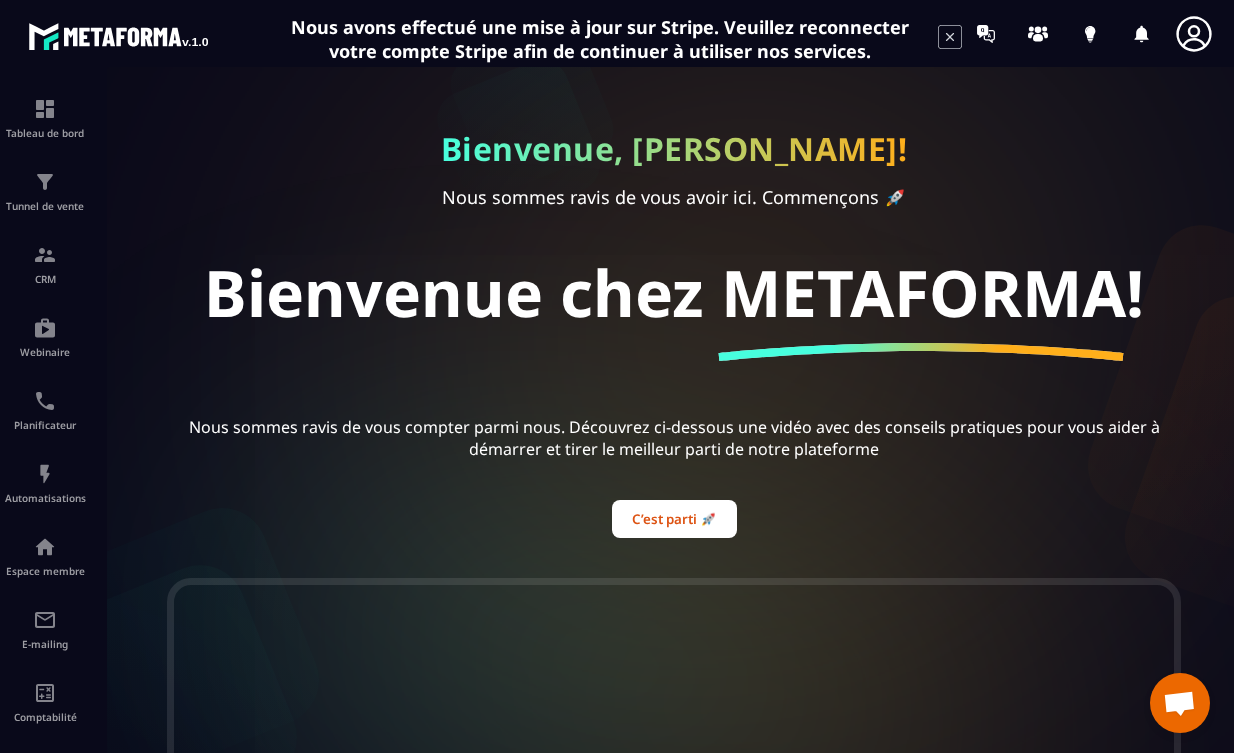 scroll, scrollTop: 0, scrollLeft: 0, axis: both 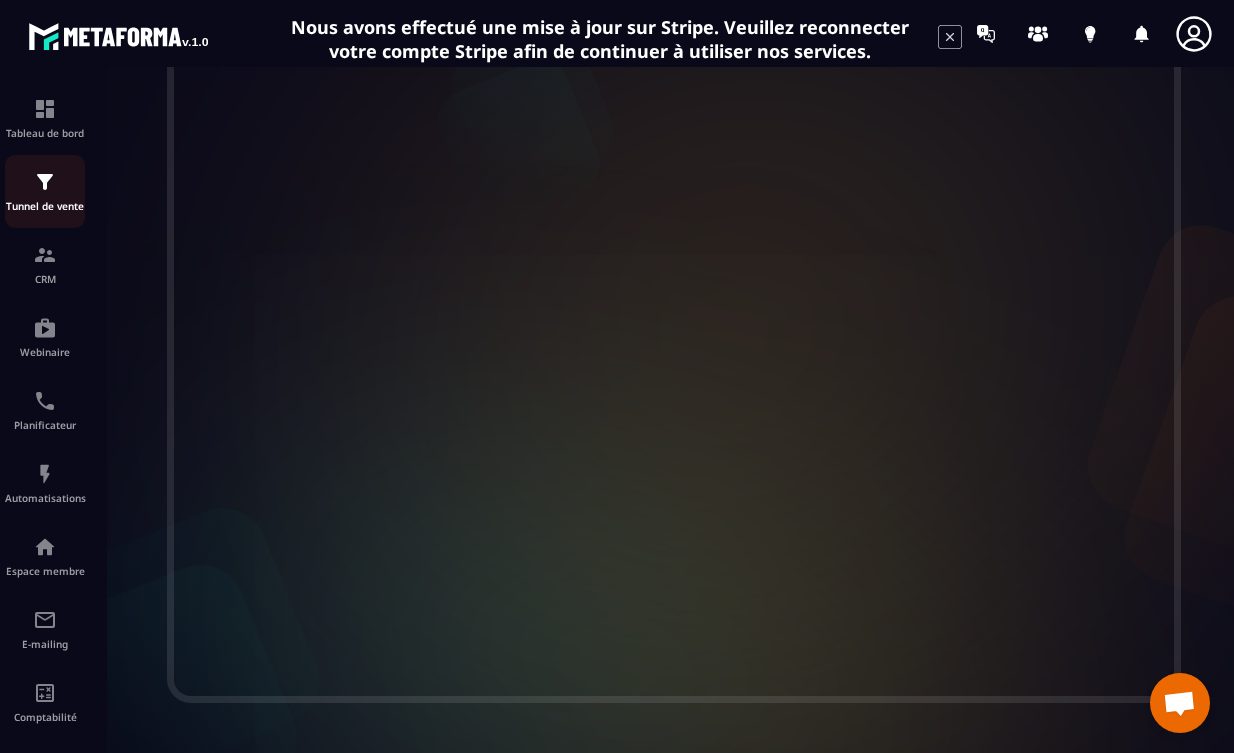 click on "Tunnel de vente" at bounding box center [45, 206] 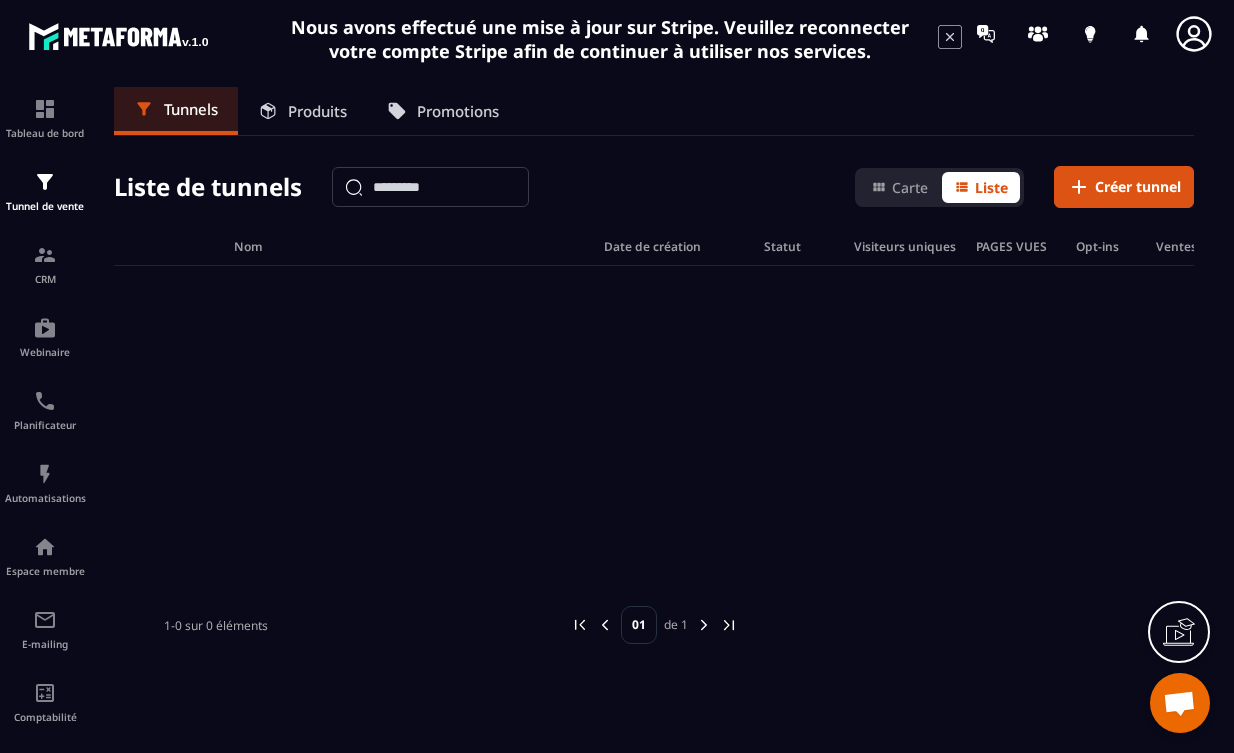 click at bounding box center [704, 625] 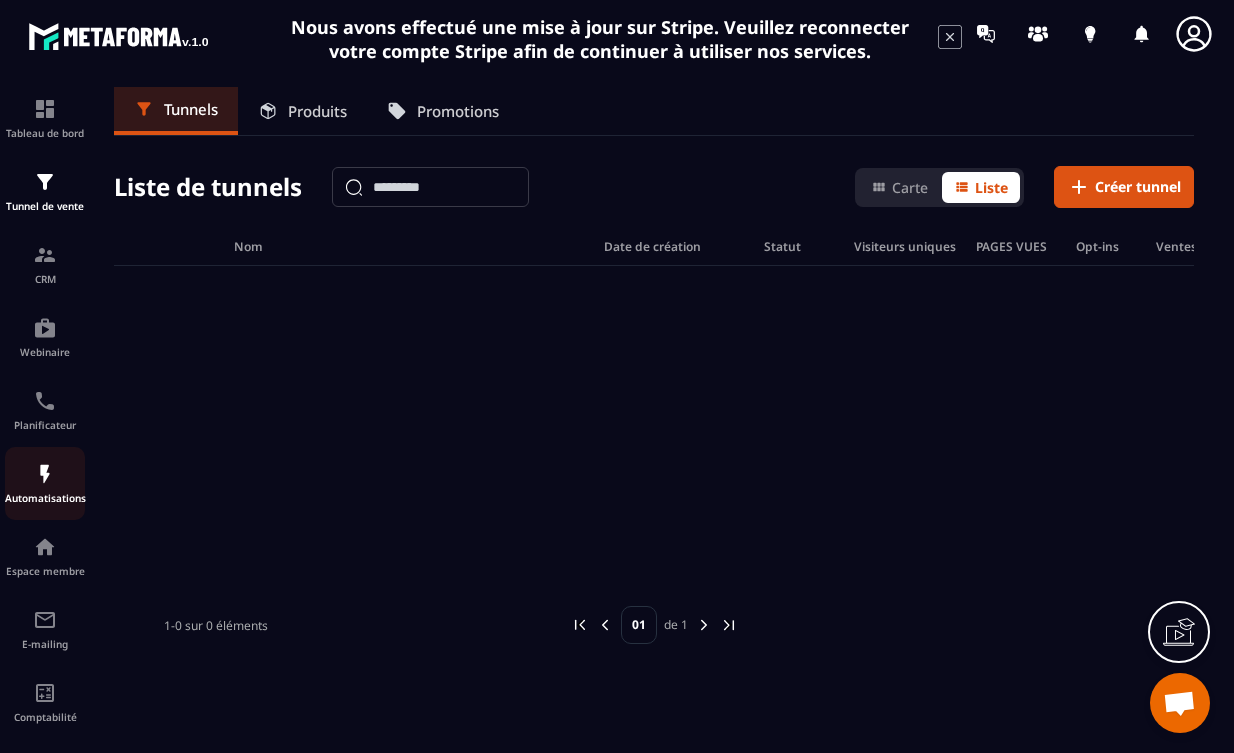 click at bounding box center [45, 474] 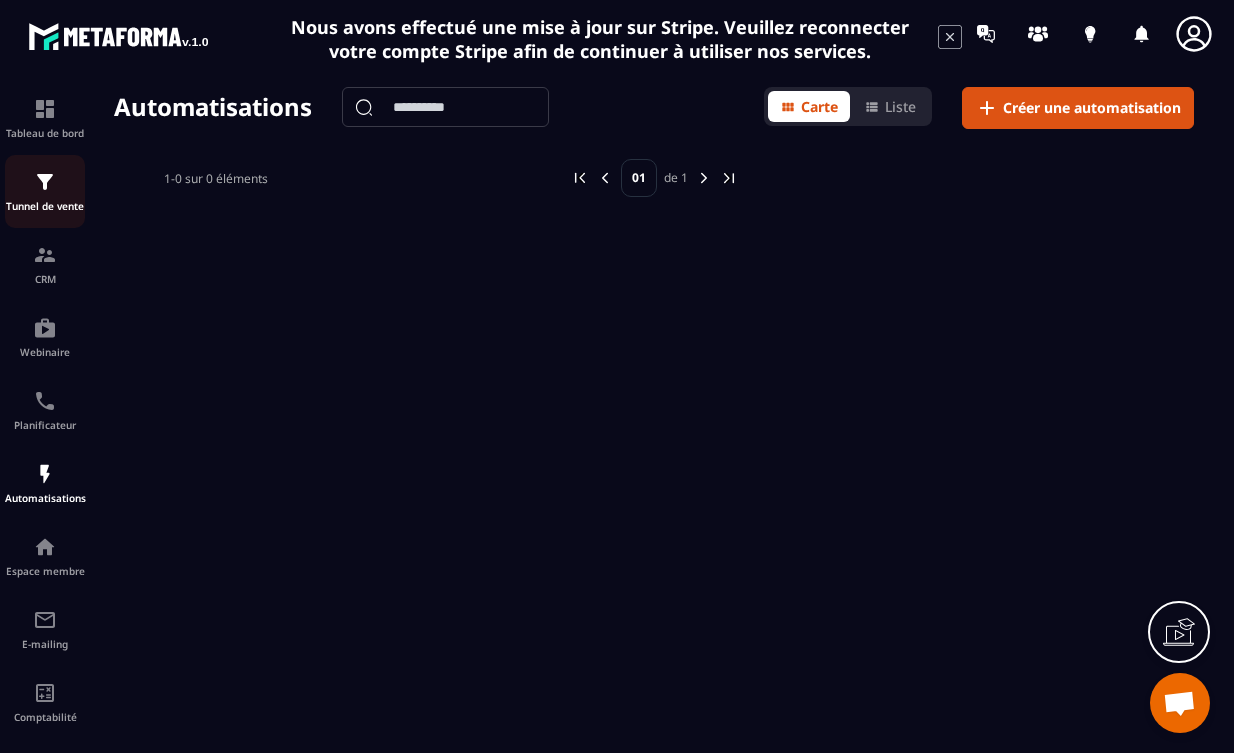 click on "Tunnel de vente" at bounding box center (45, 191) 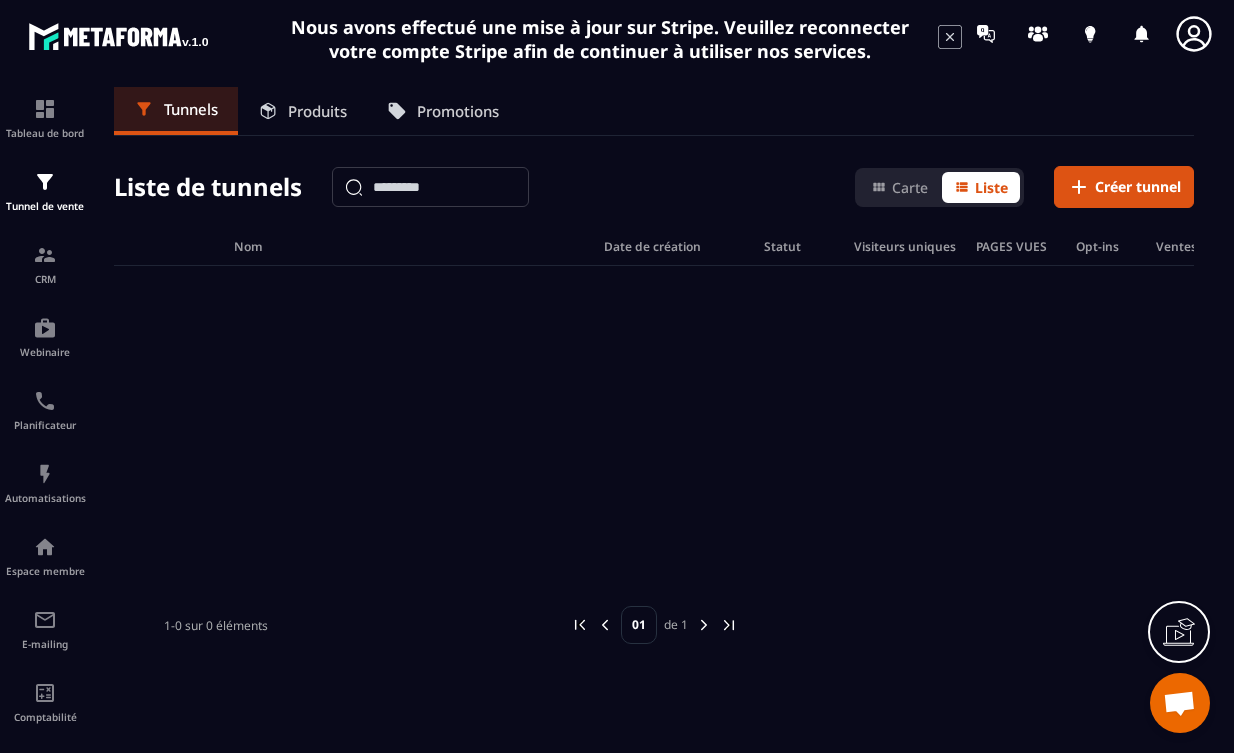 click 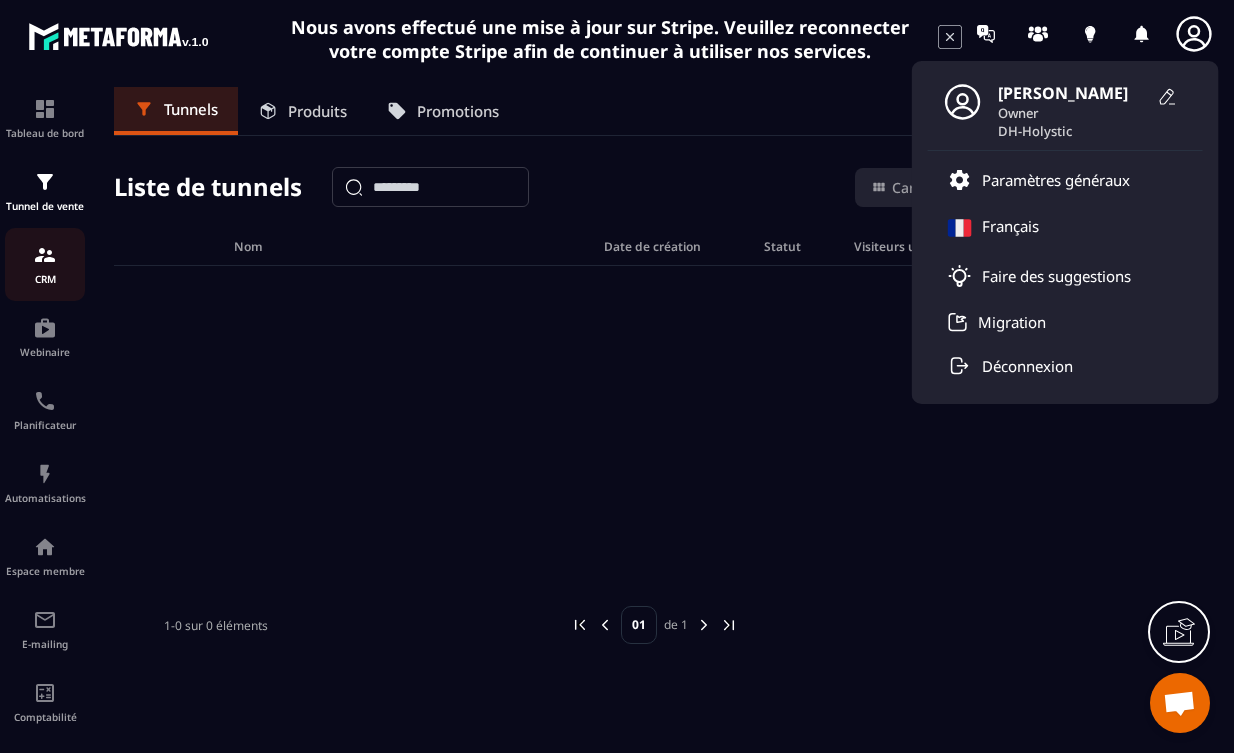 click at bounding box center (45, 255) 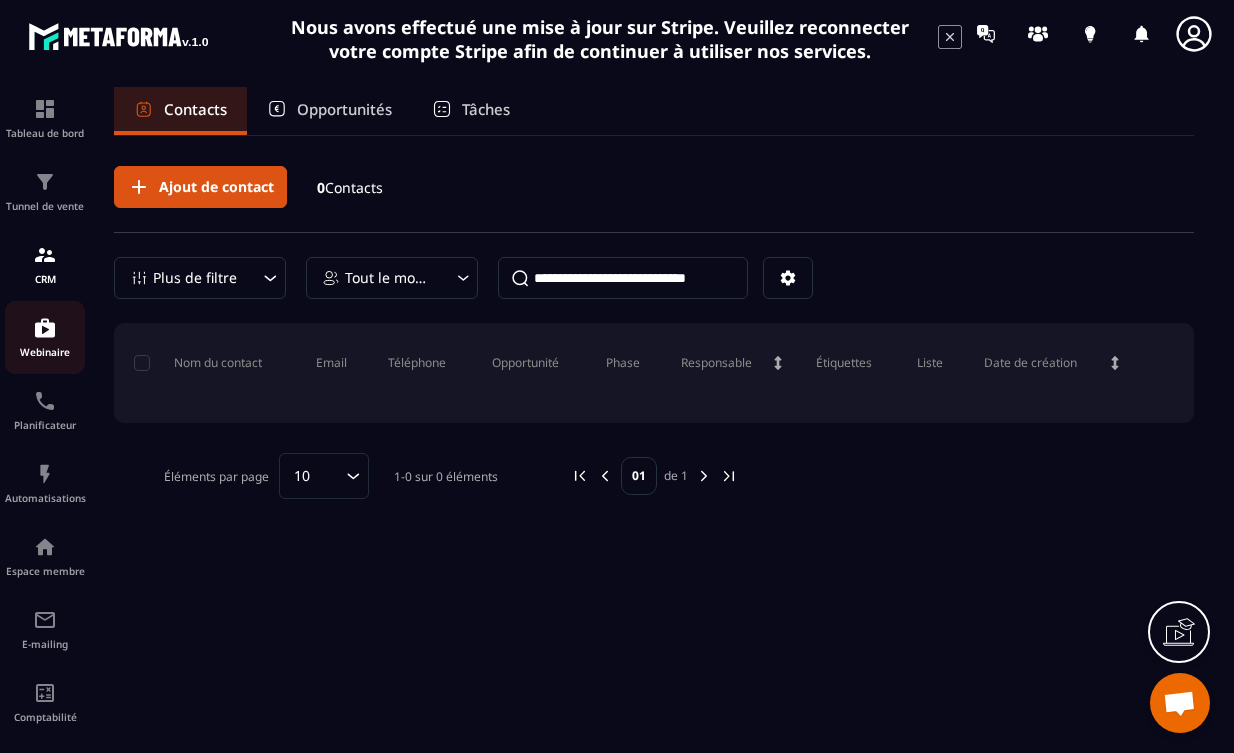 click on "Webinaire" at bounding box center (45, 352) 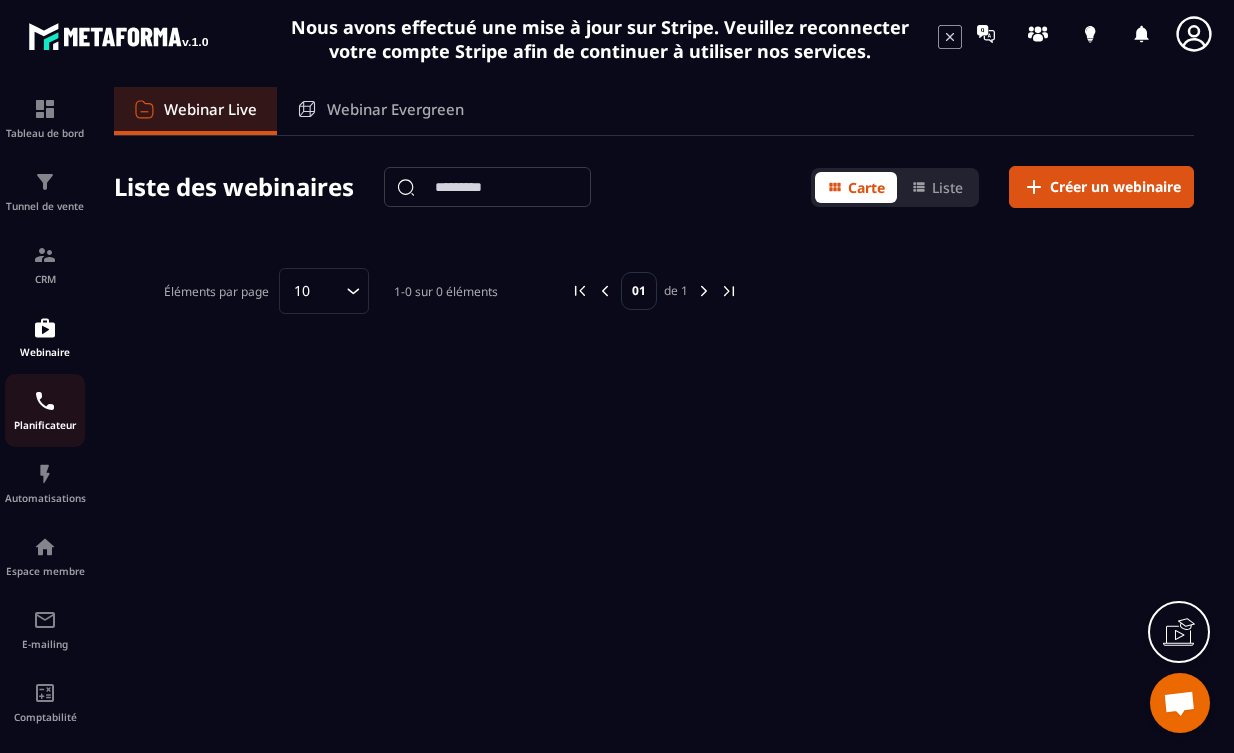 click at bounding box center [45, 401] 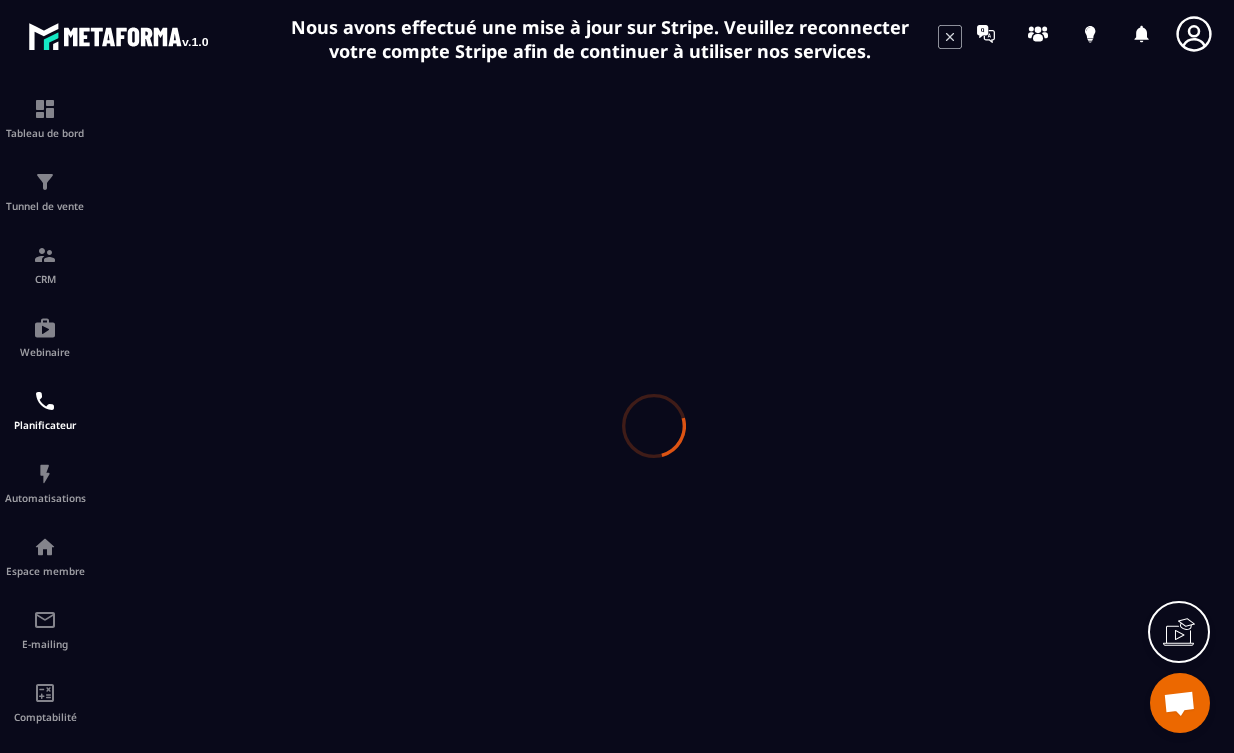 scroll, scrollTop: 0, scrollLeft: 0, axis: both 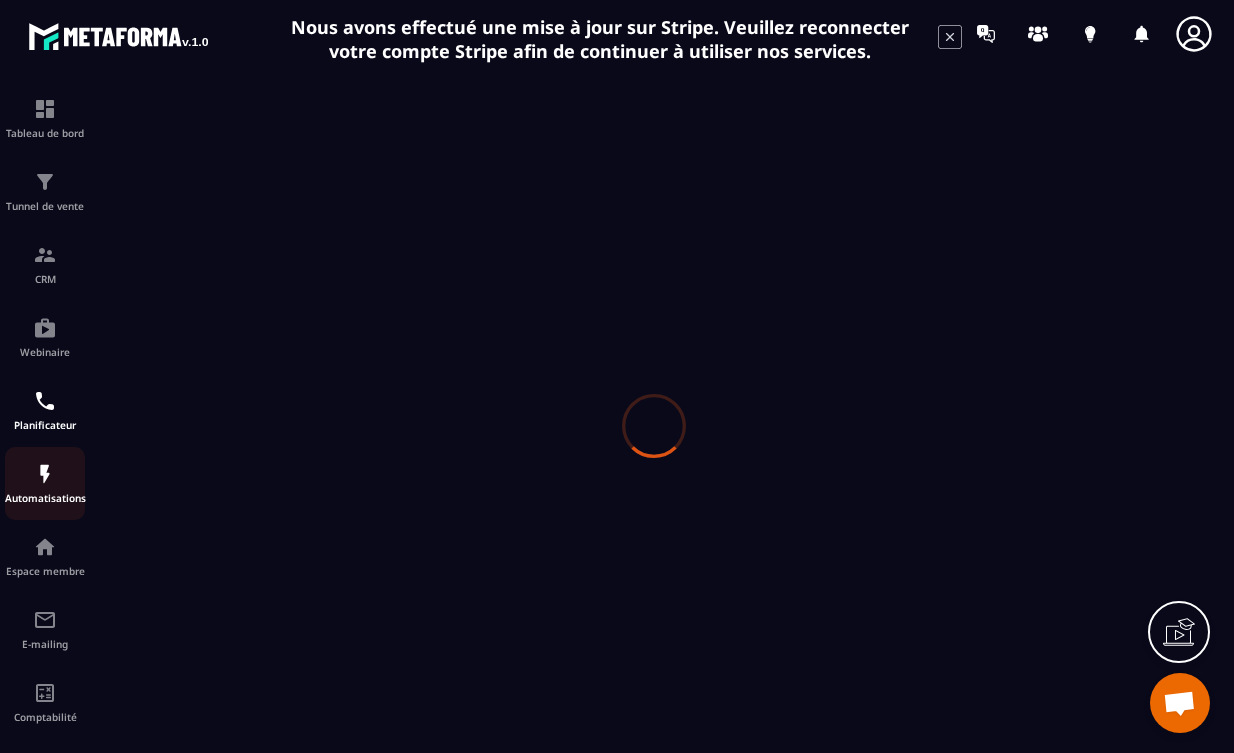 click at bounding box center (45, 474) 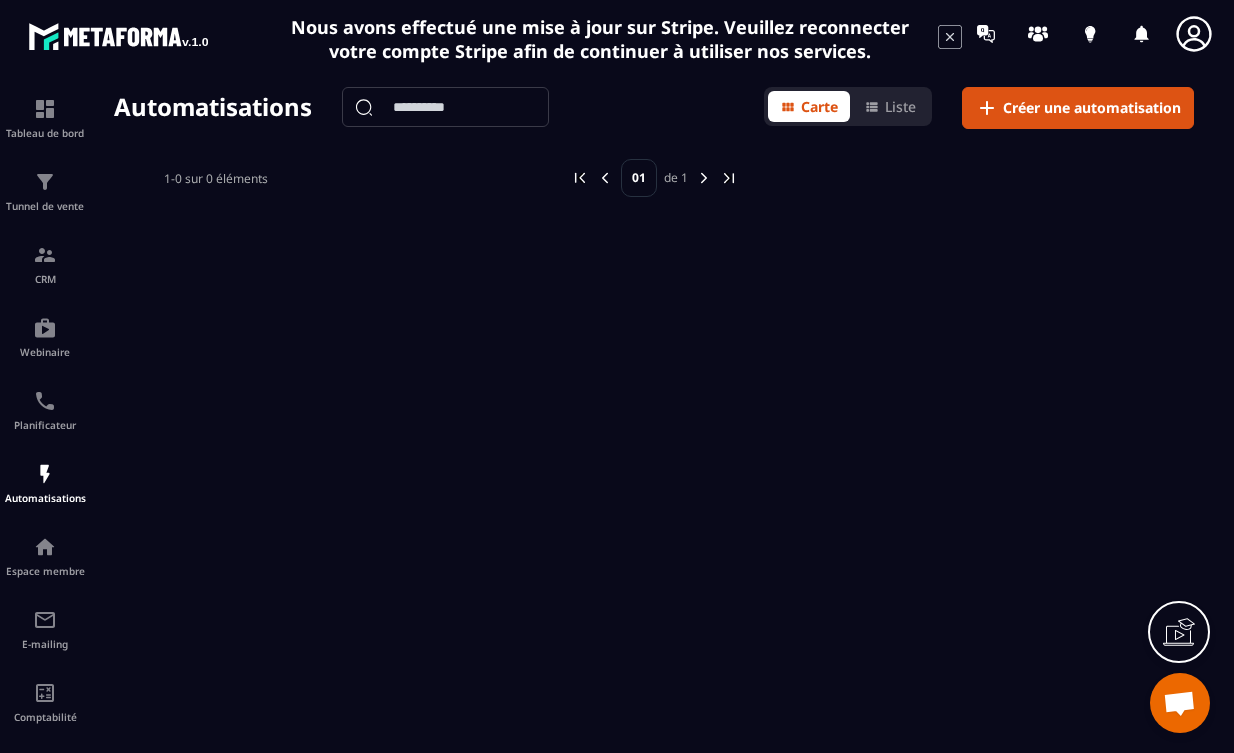 click 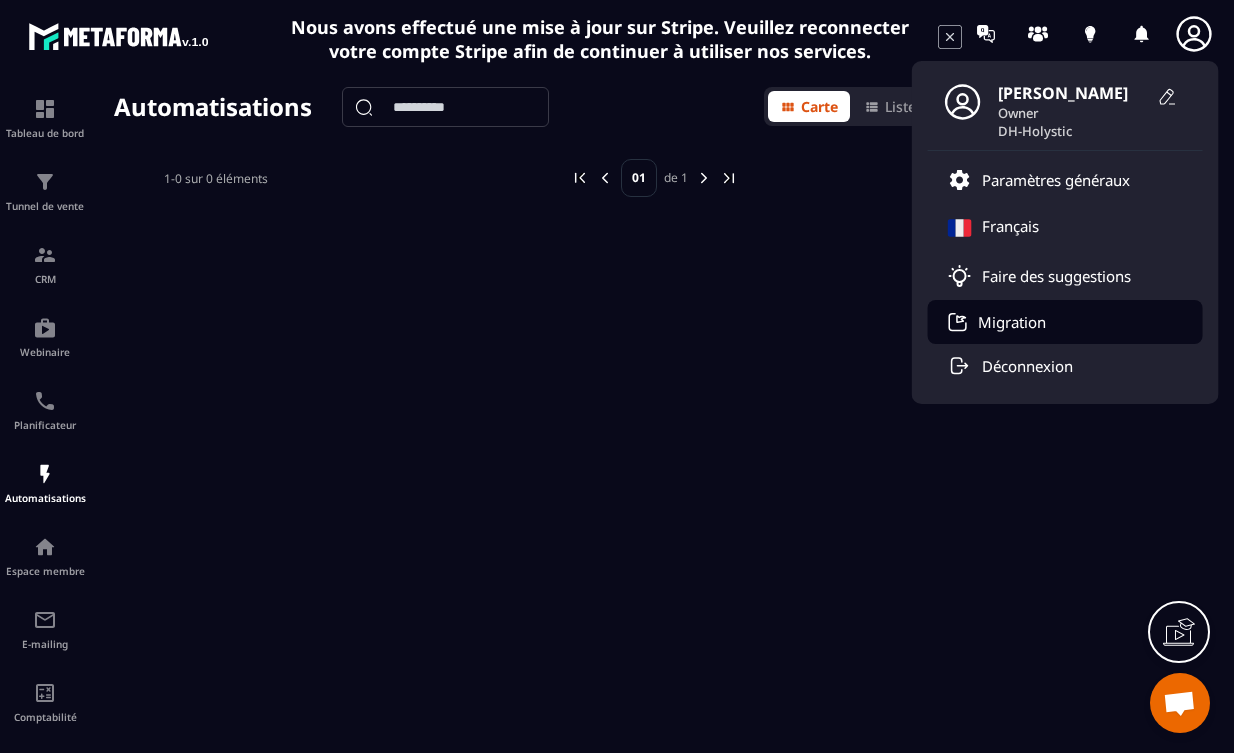 click on "Migration" at bounding box center (1012, 322) 